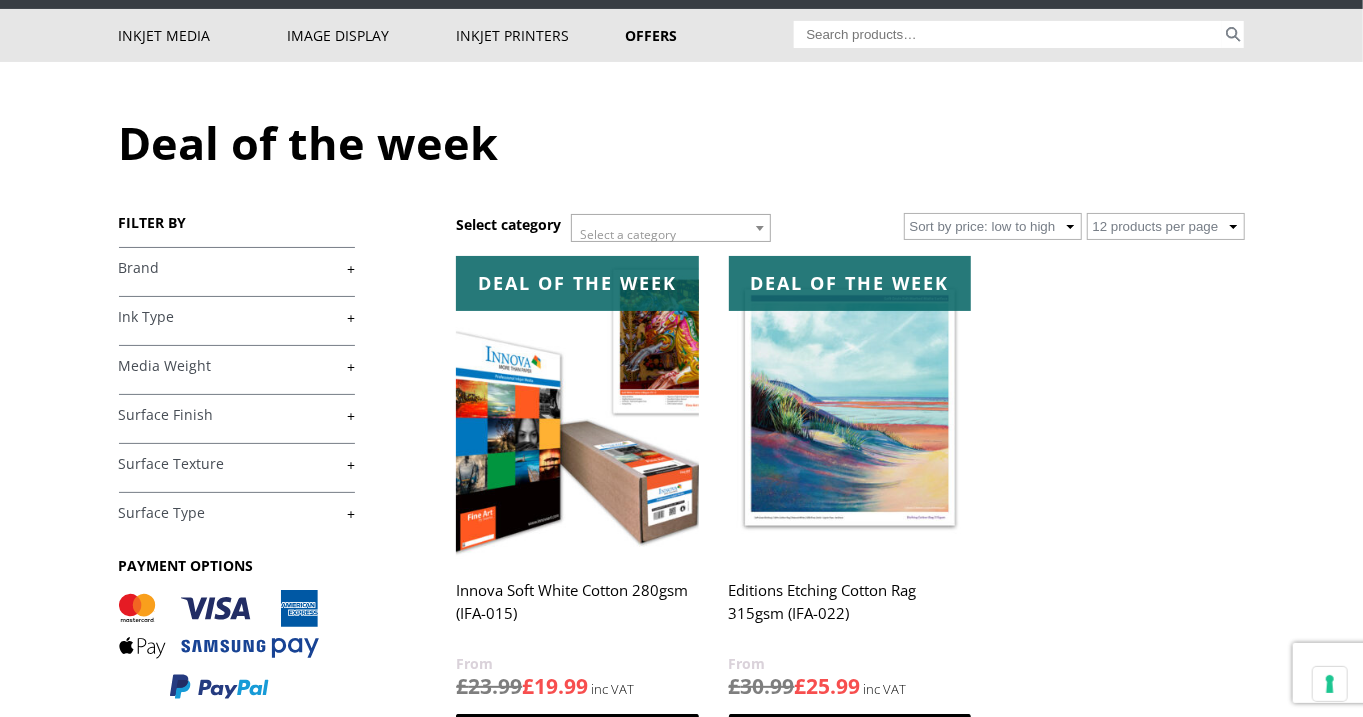 scroll, scrollTop: 122, scrollLeft: 0, axis: vertical 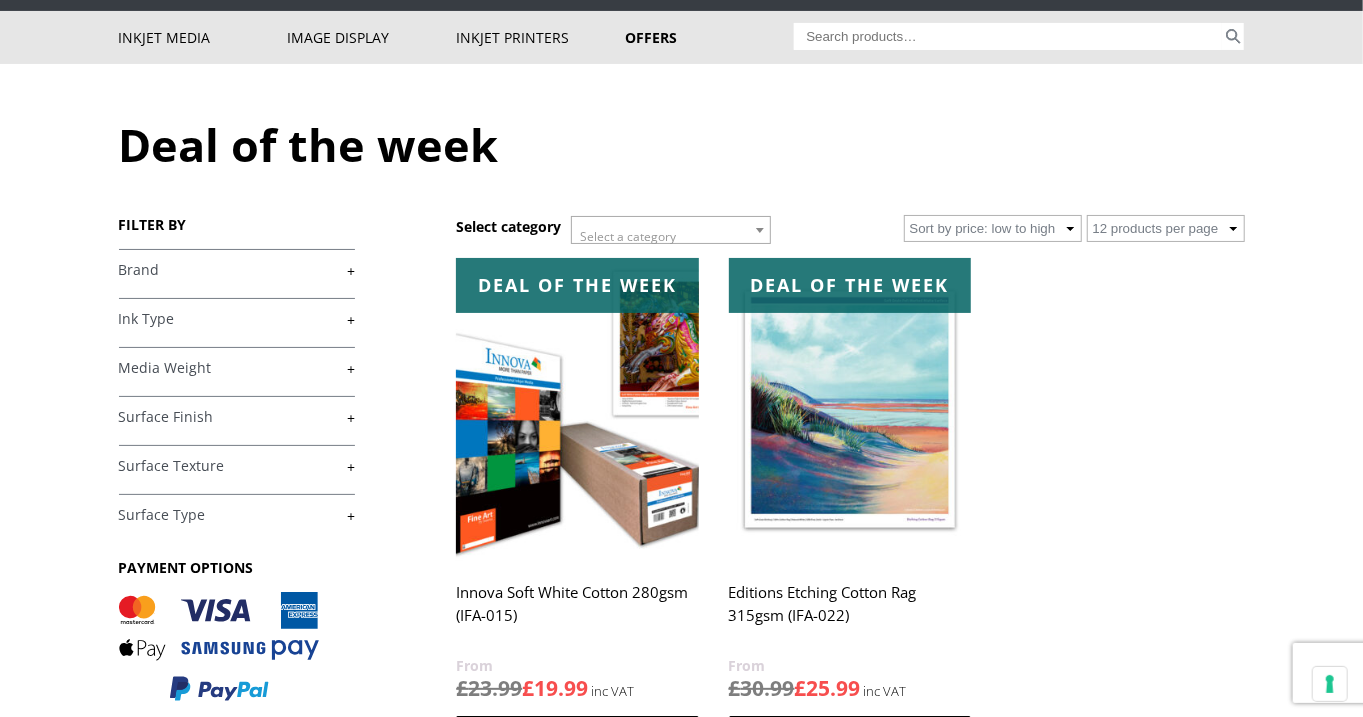 click at bounding box center [577, 409] 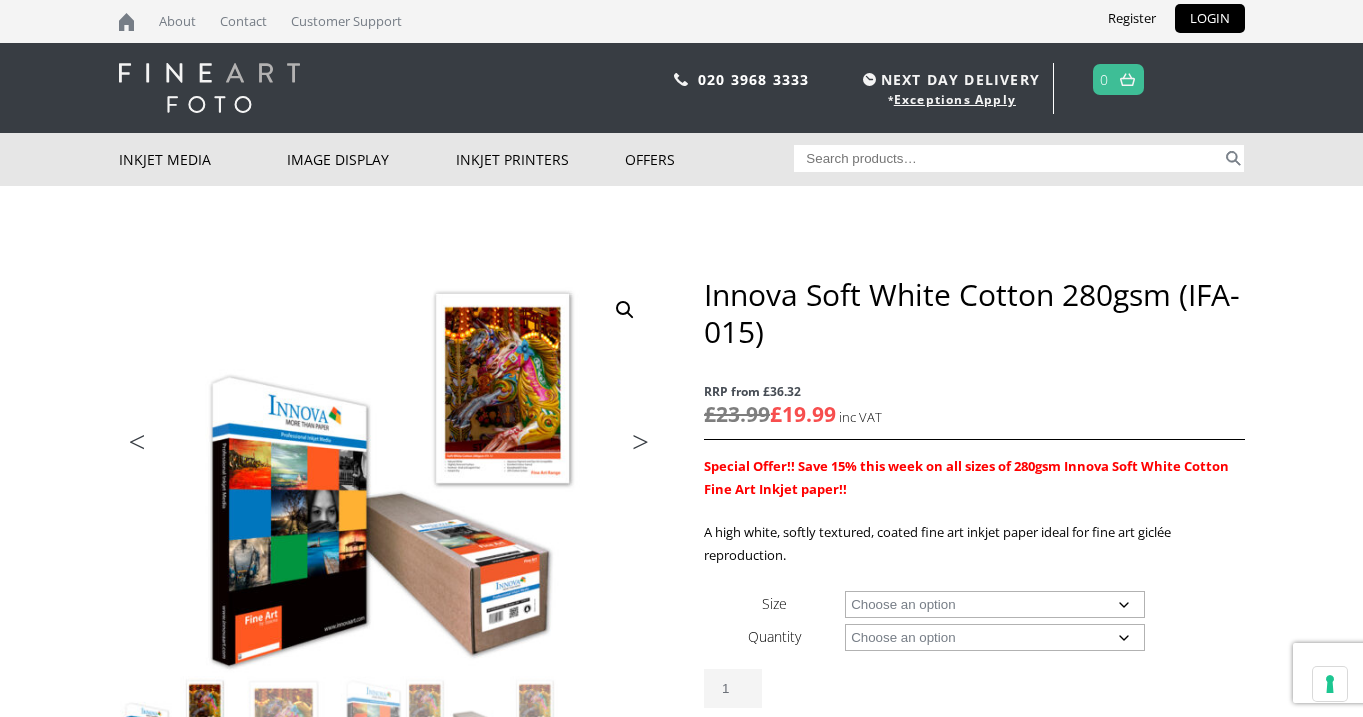 scroll, scrollTop: 0, scrollLeft: 0, axis: both 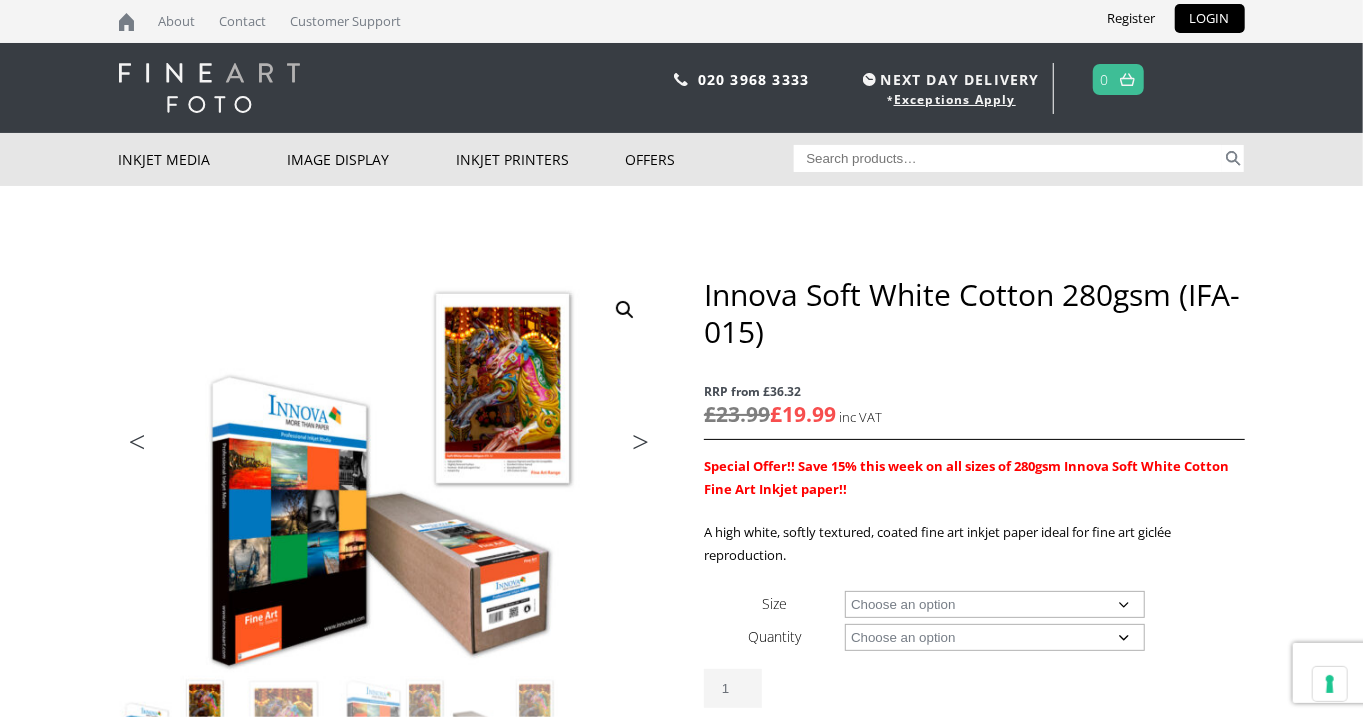 click on "Choose an option A4 Sheet A3 Sheet A3+ Sheet A2 Sheet 17" Wide Roll 24" Wide Roll 36" Wide Roll 44" Wide Roll 60" Wide Roll" 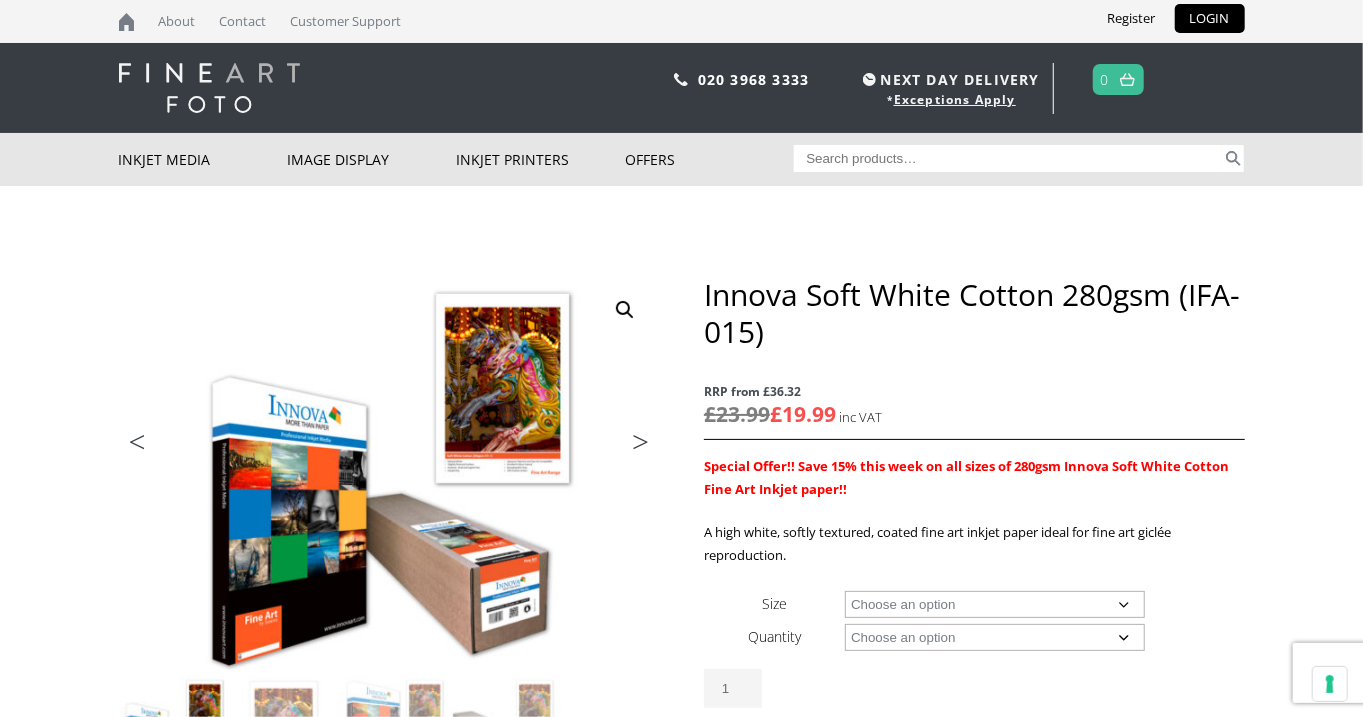 scroll, scrollTop: 0, scrollLeft: 0, axis: both 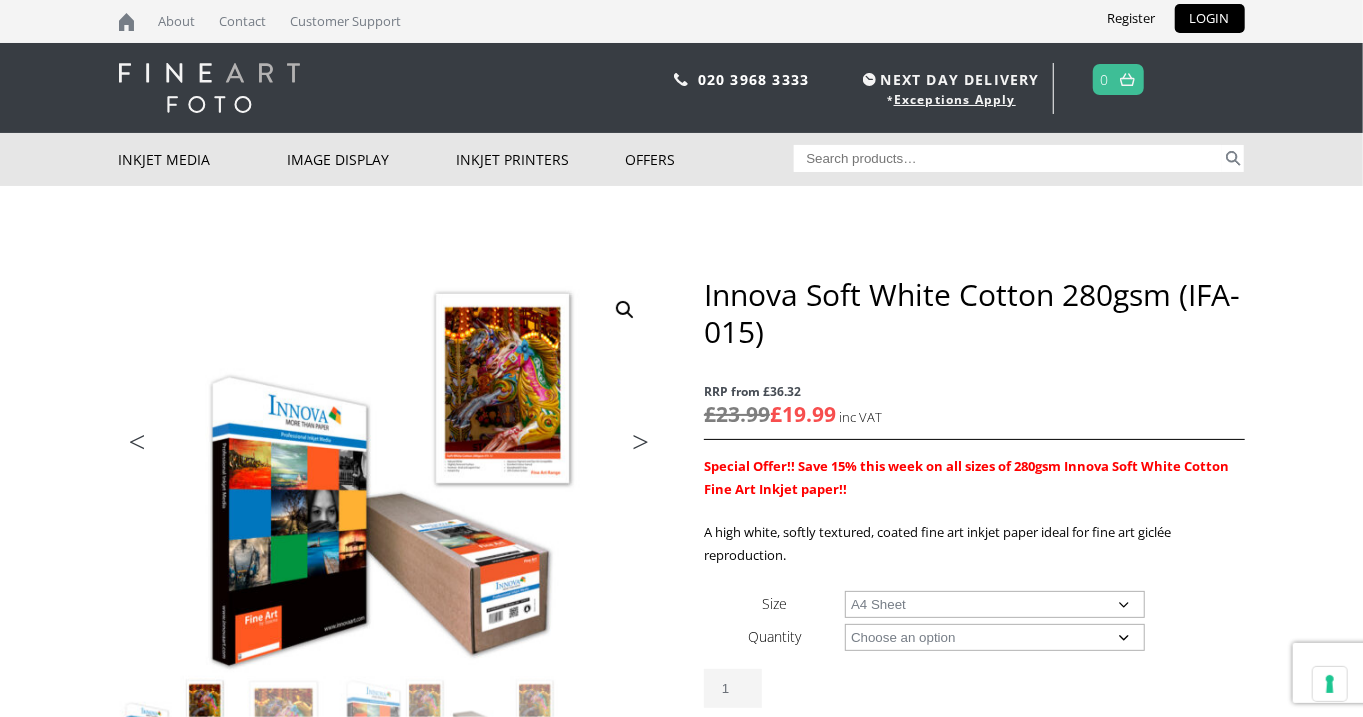 select on "a4-sheet" 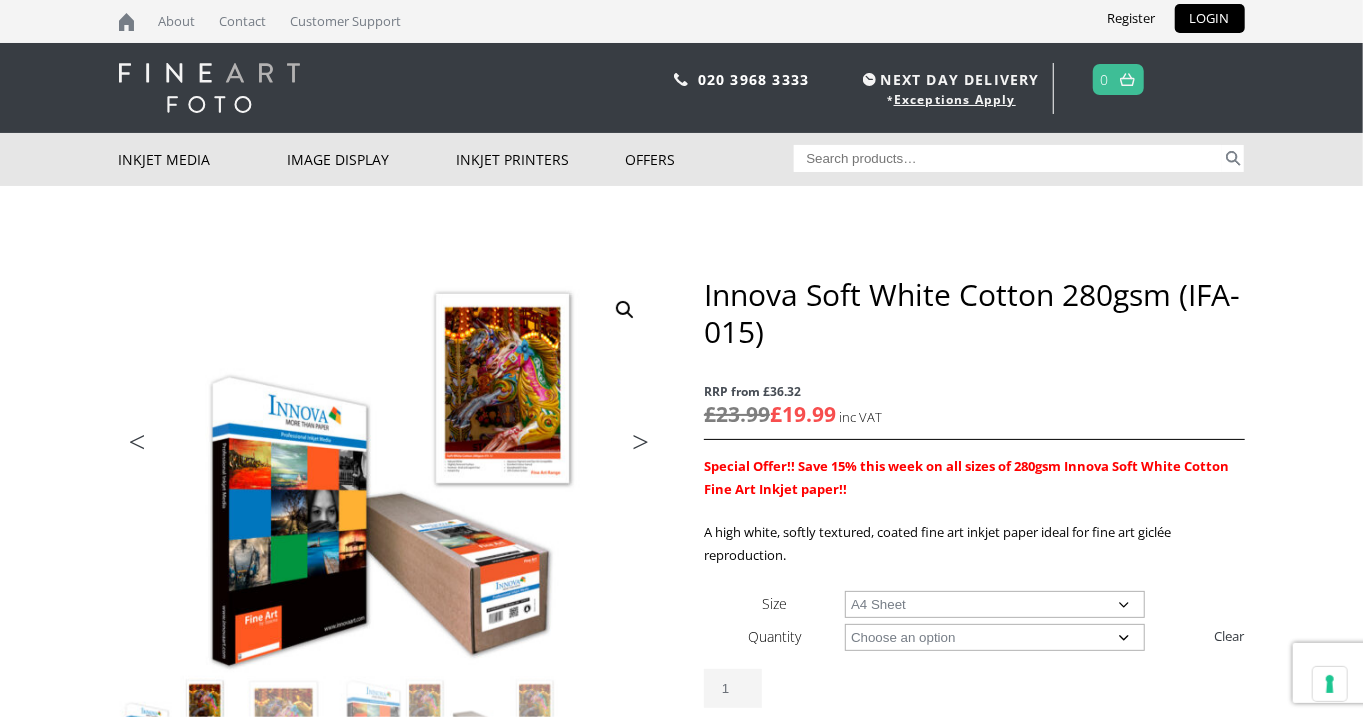click on "Choose an option 25 Sheets" 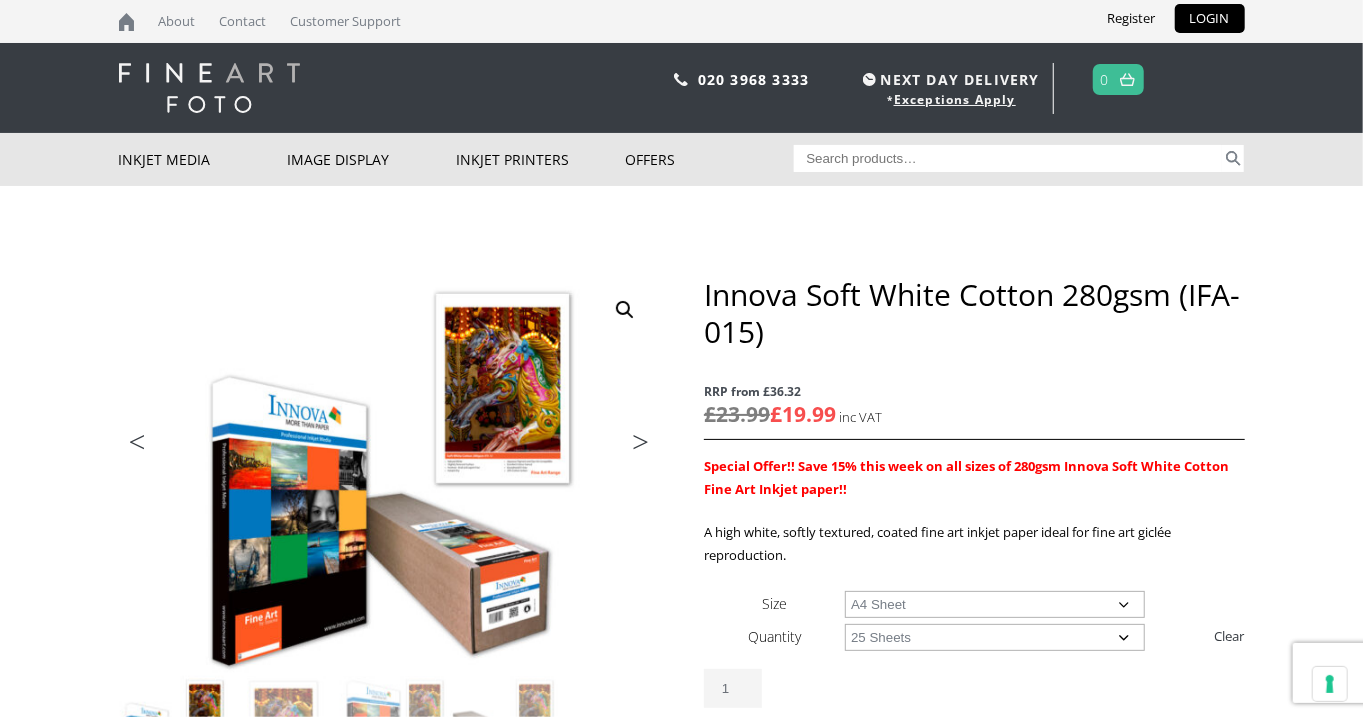 select on "a4-sheet" 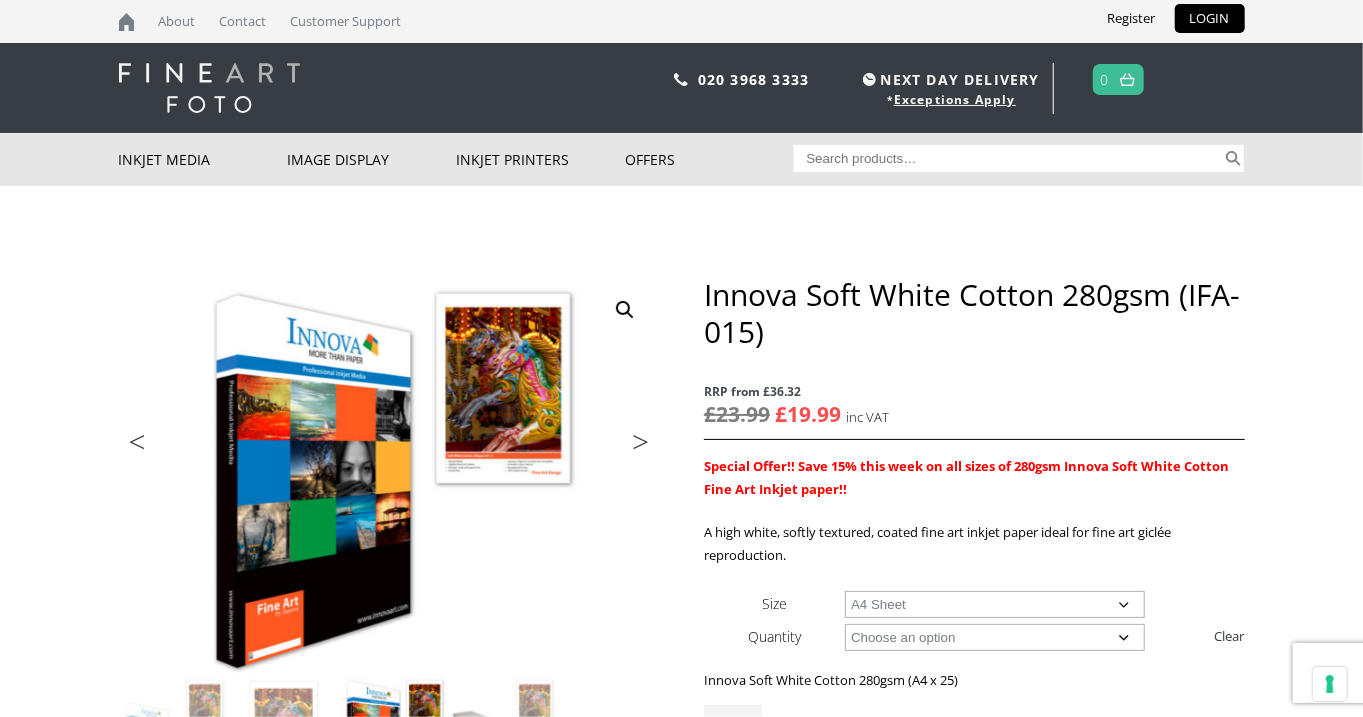 click at bounding box center [209, 88] 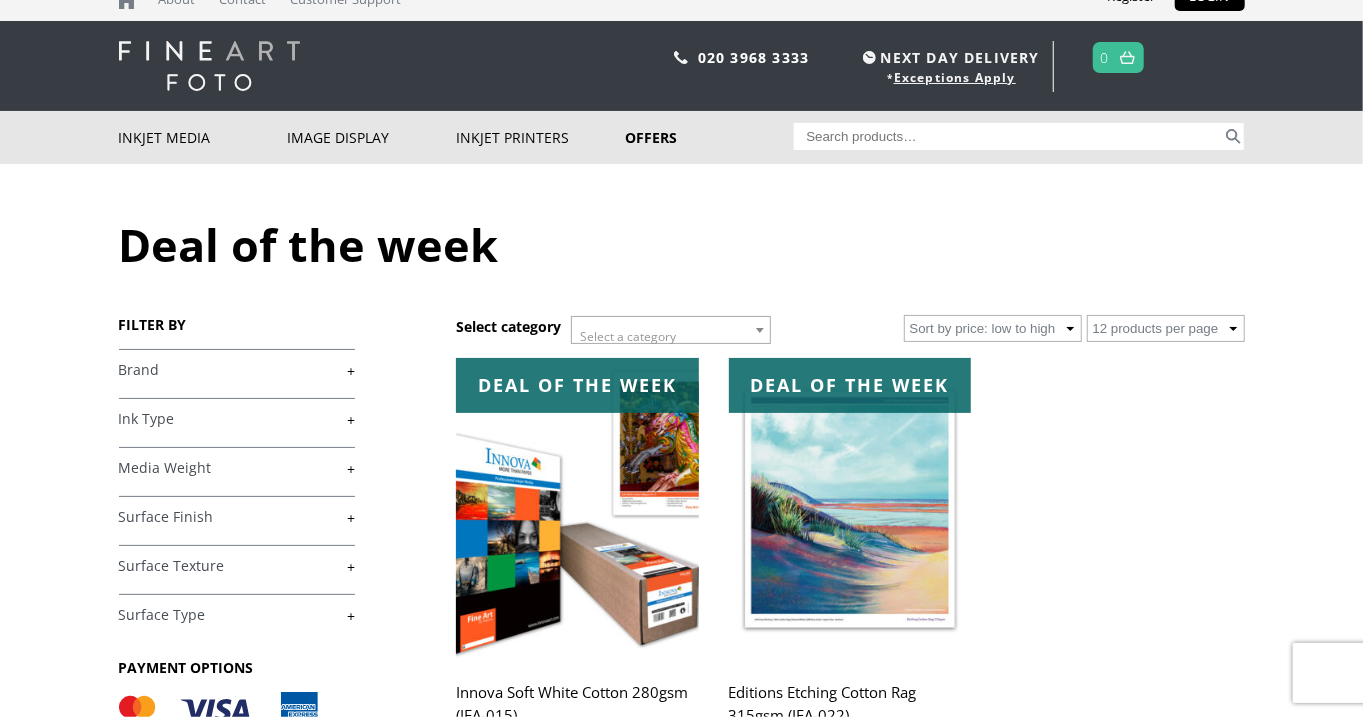 scroll, scrollTop: 0, scrollLeft: 0, axis: both 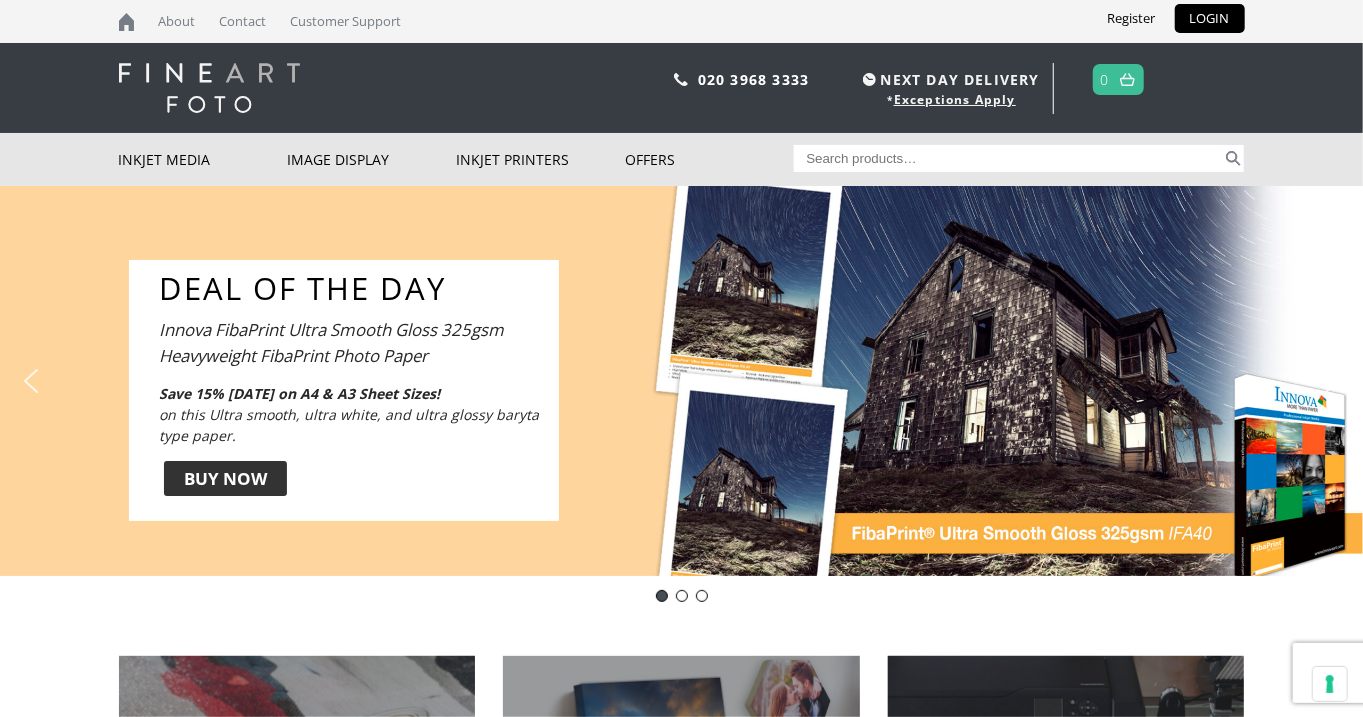click at bounding box center [31, 381] 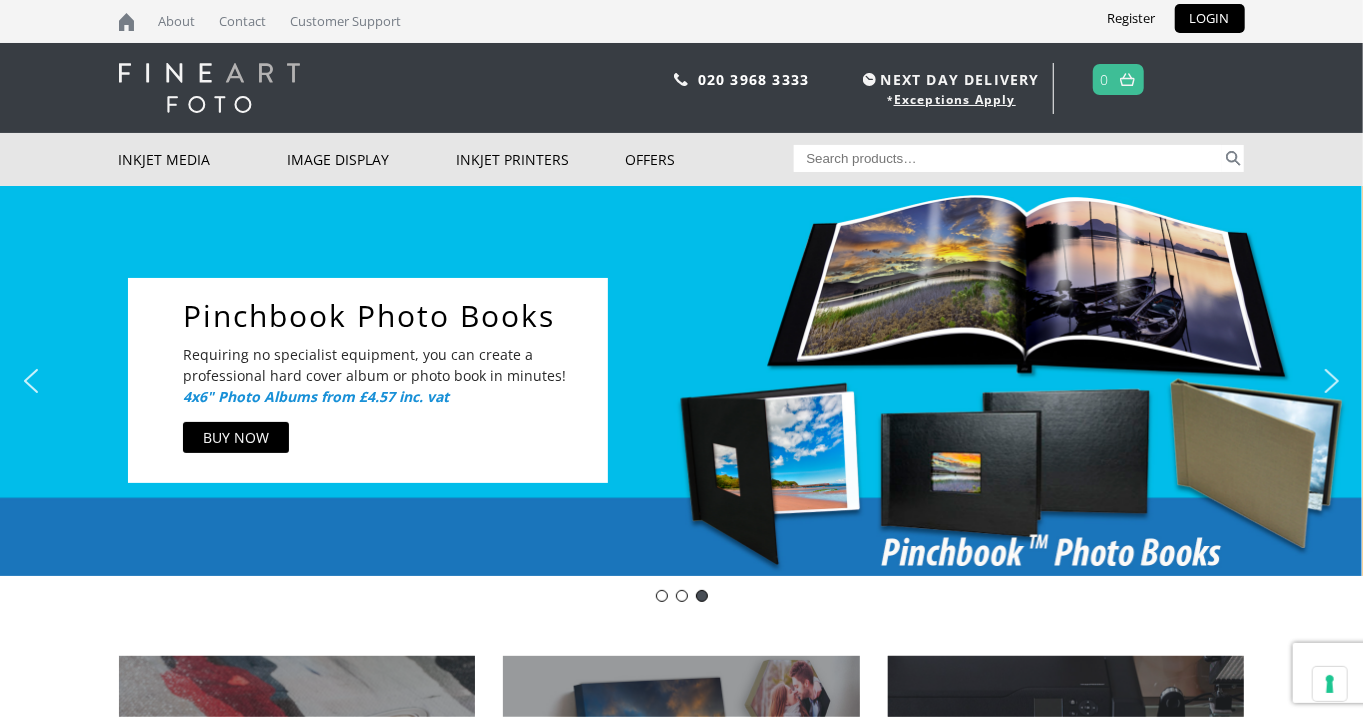 click at bounding box center [31, 381] 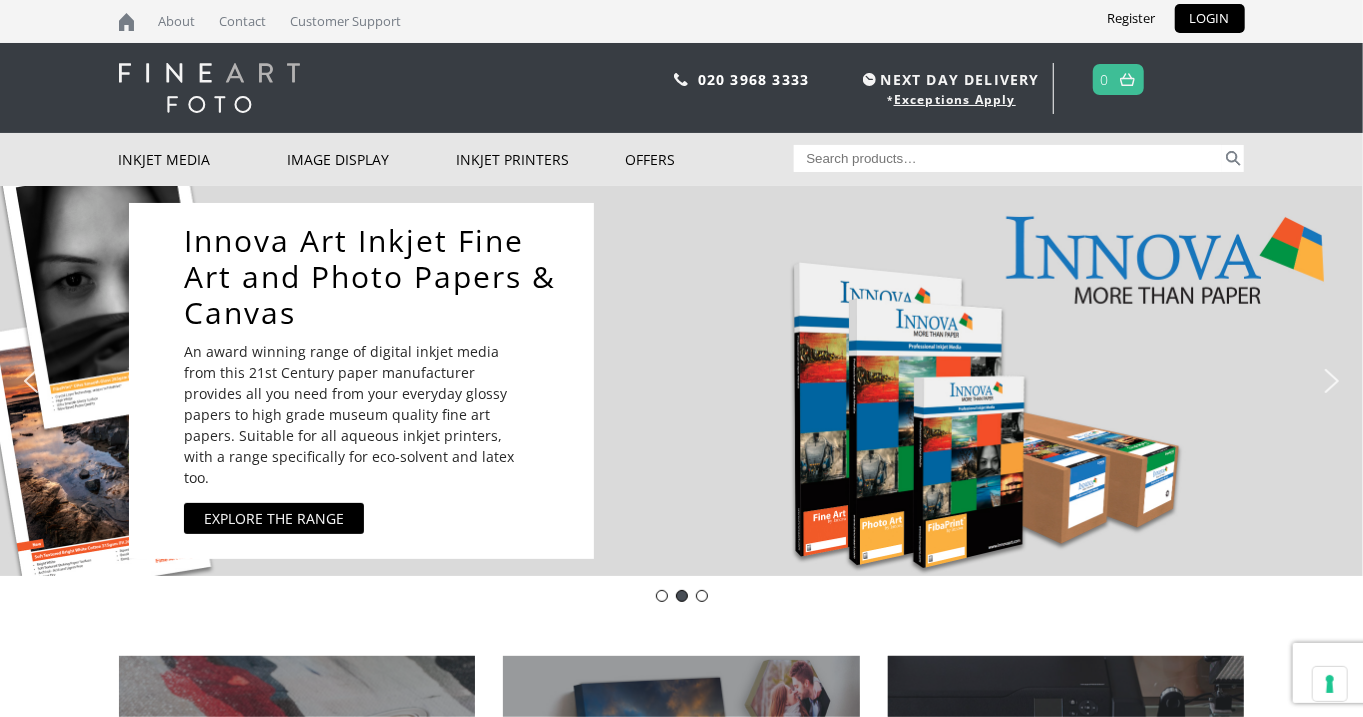 click at bounding box center (31, 381) 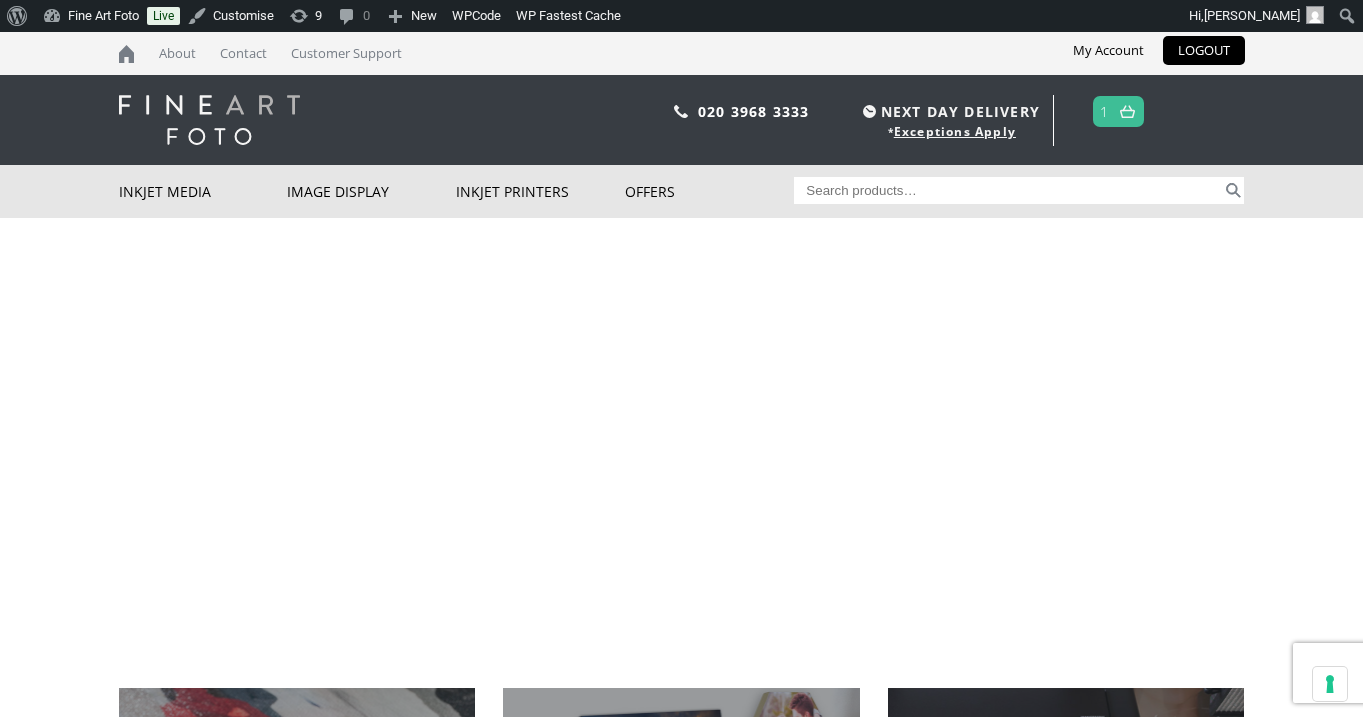 scroll, scrollTop: 0, scrollLeft: 0, axis: both 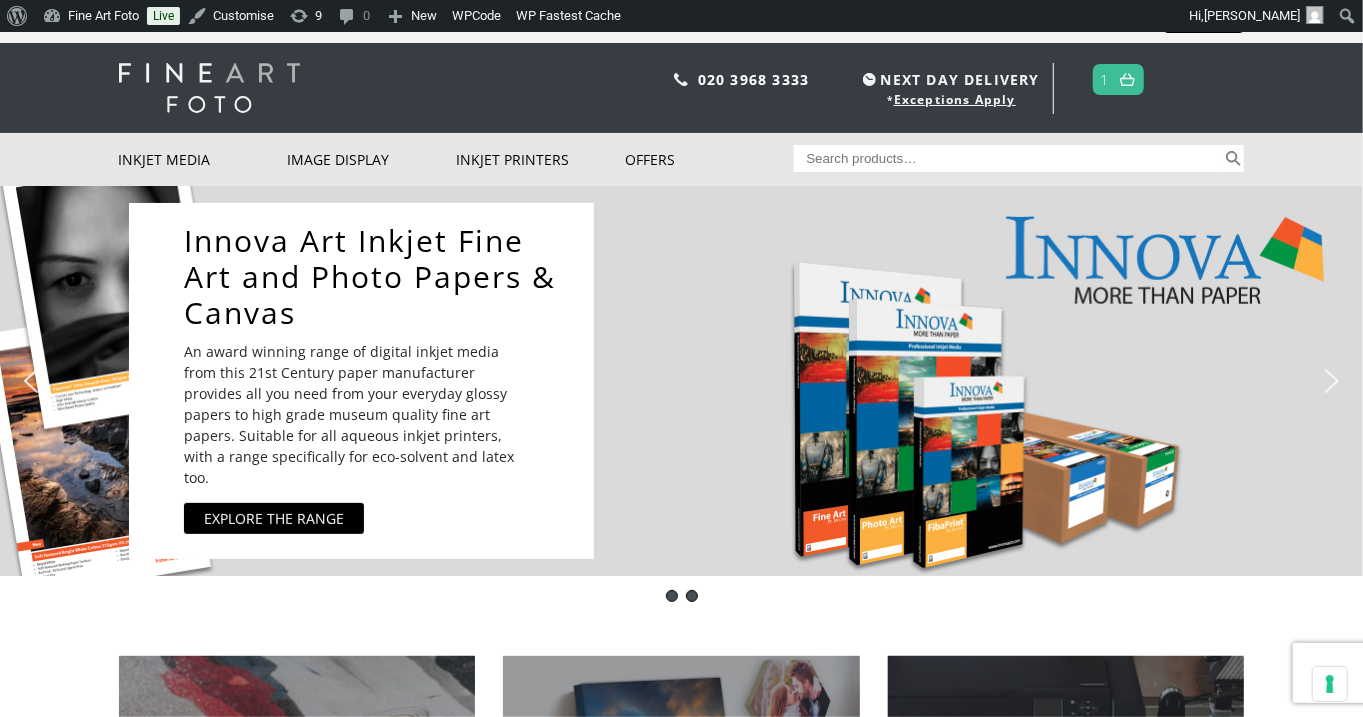 click at bounding box center [692, 596] 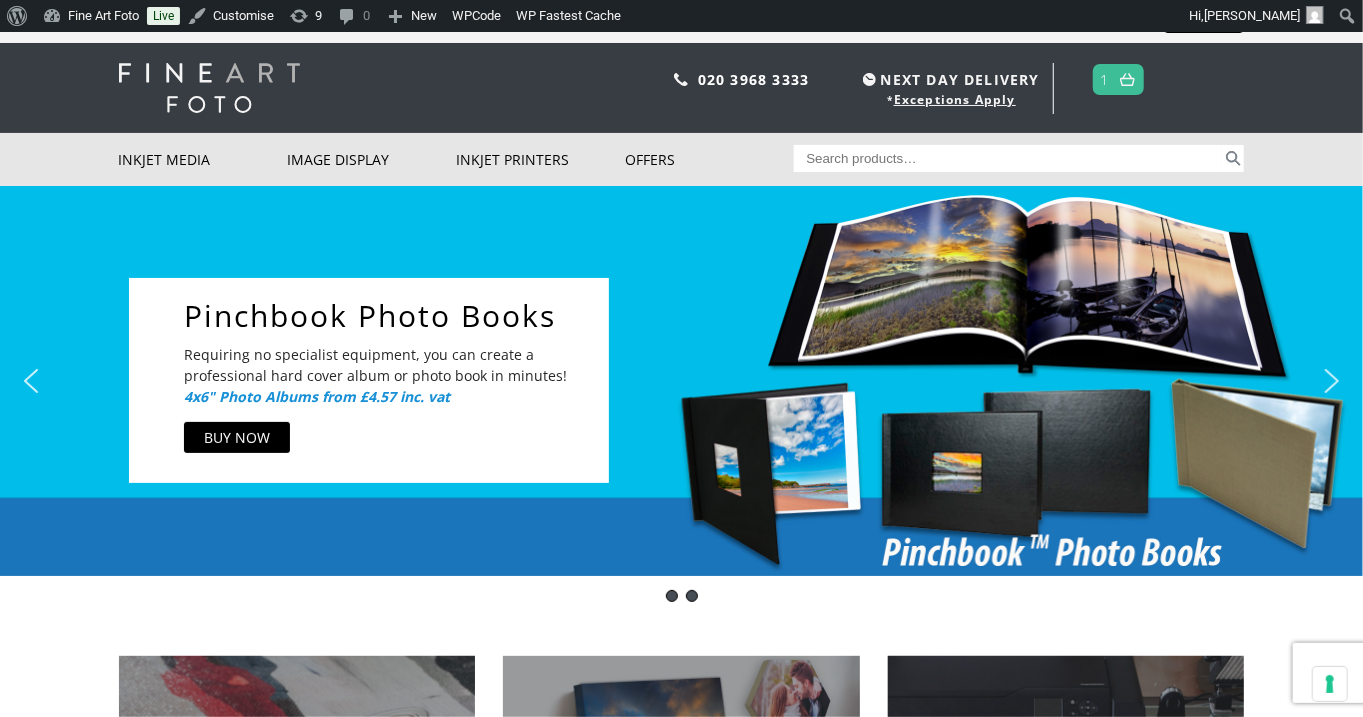 click at bounding box center [672, 596] 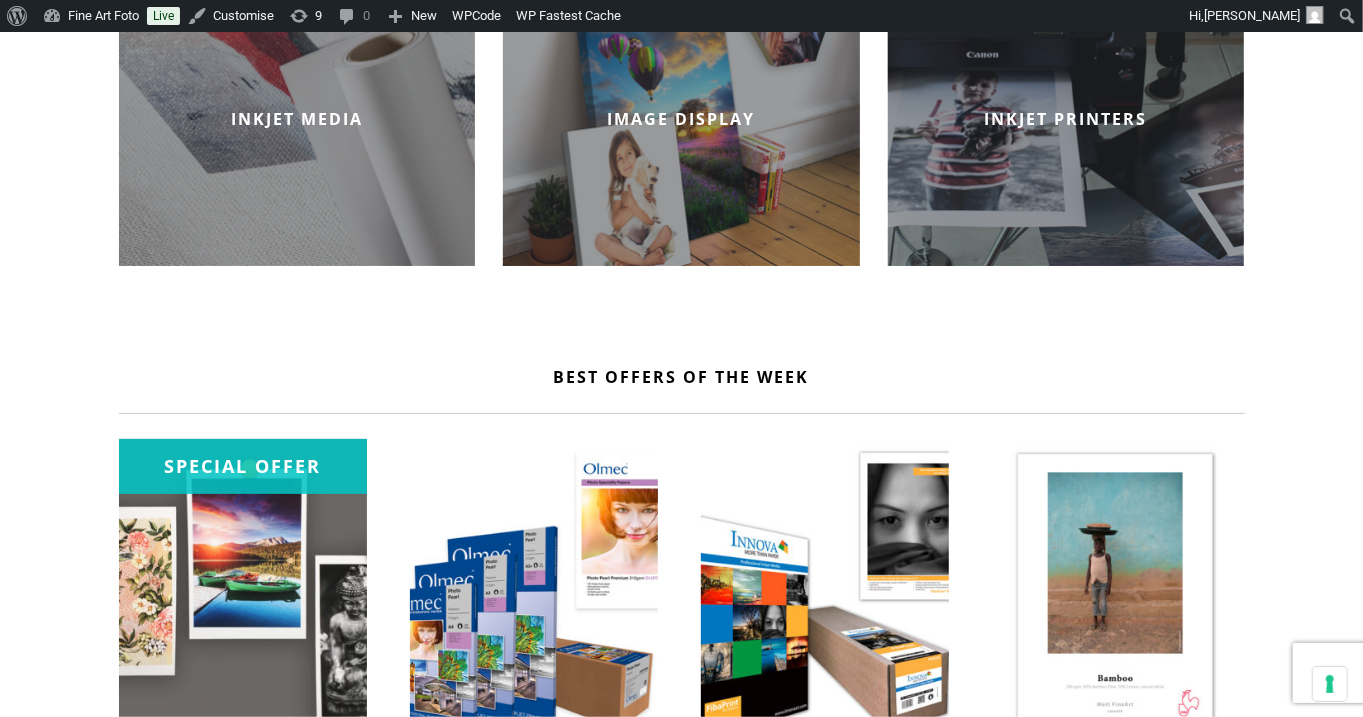 scroll, scrollTop: 0, scrollLeft: 0, axis: both 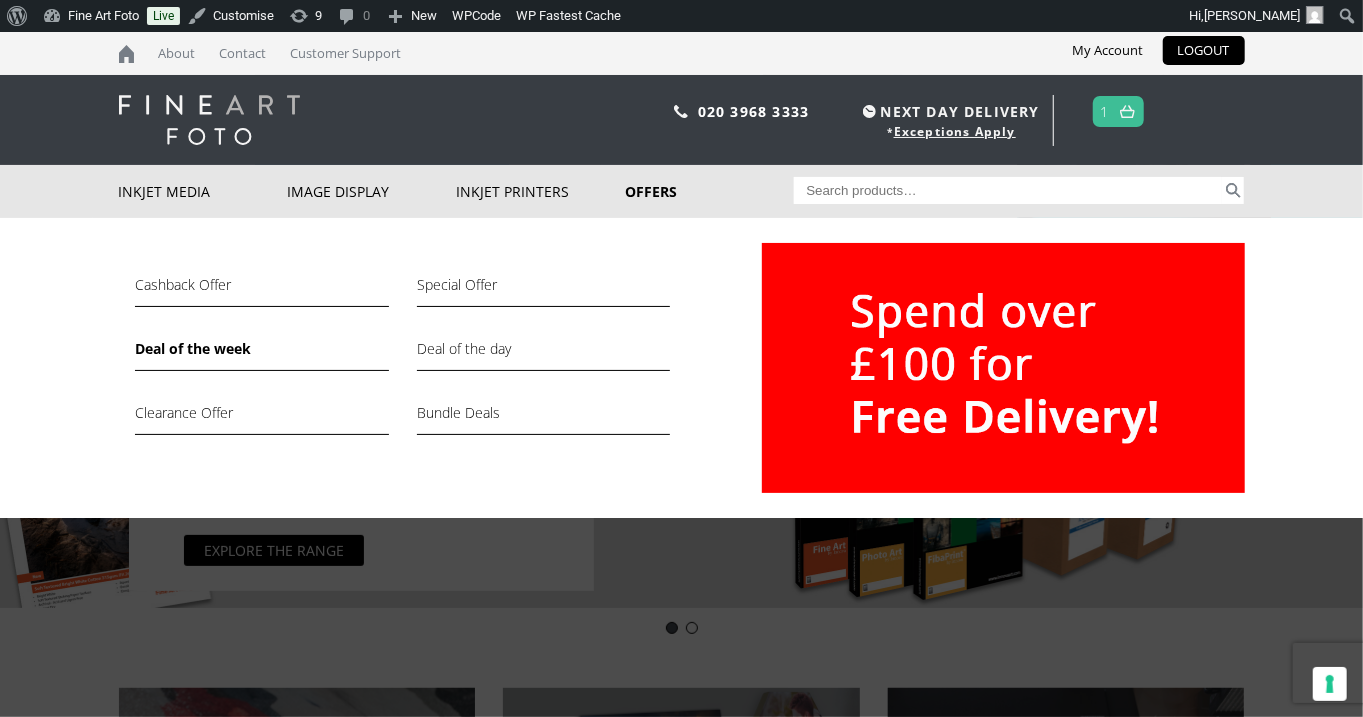 click on "Deal of the week" at bounding box center (261, 354) 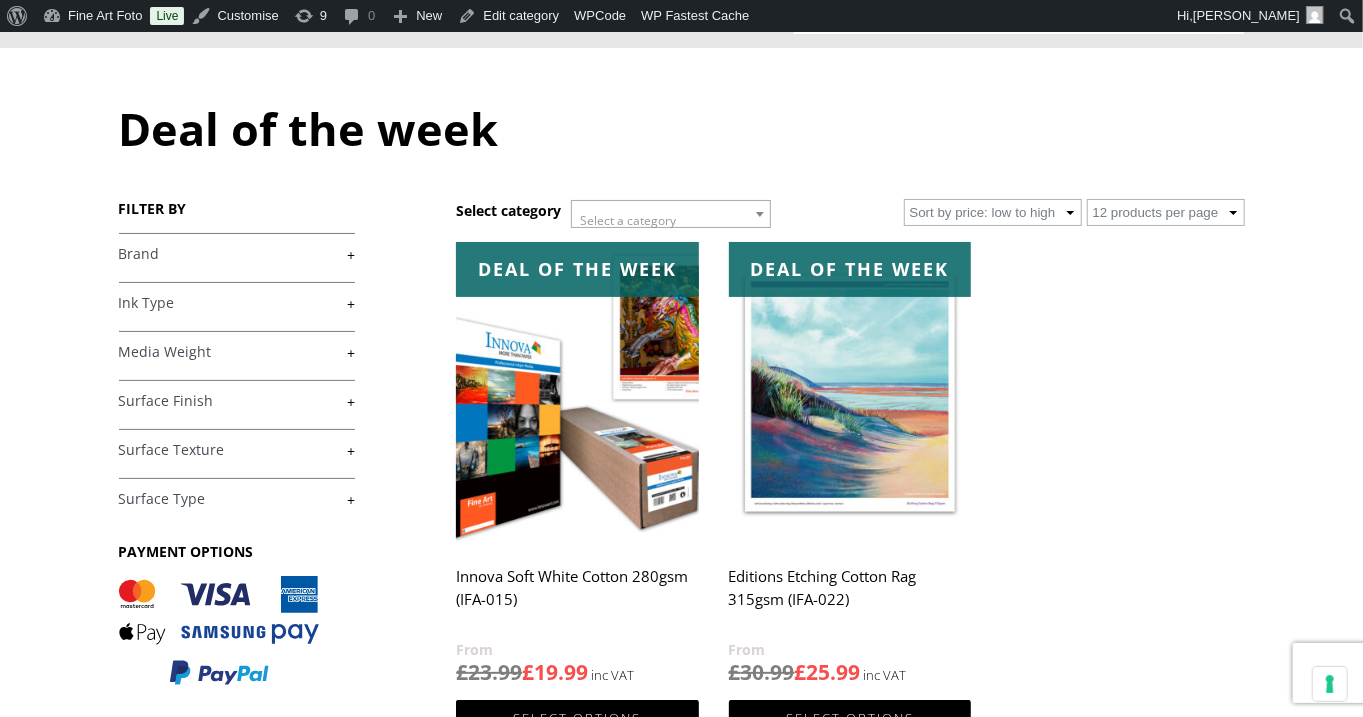 scroll, scrollTop: 107, scrollLeft: 0, axis: vertical 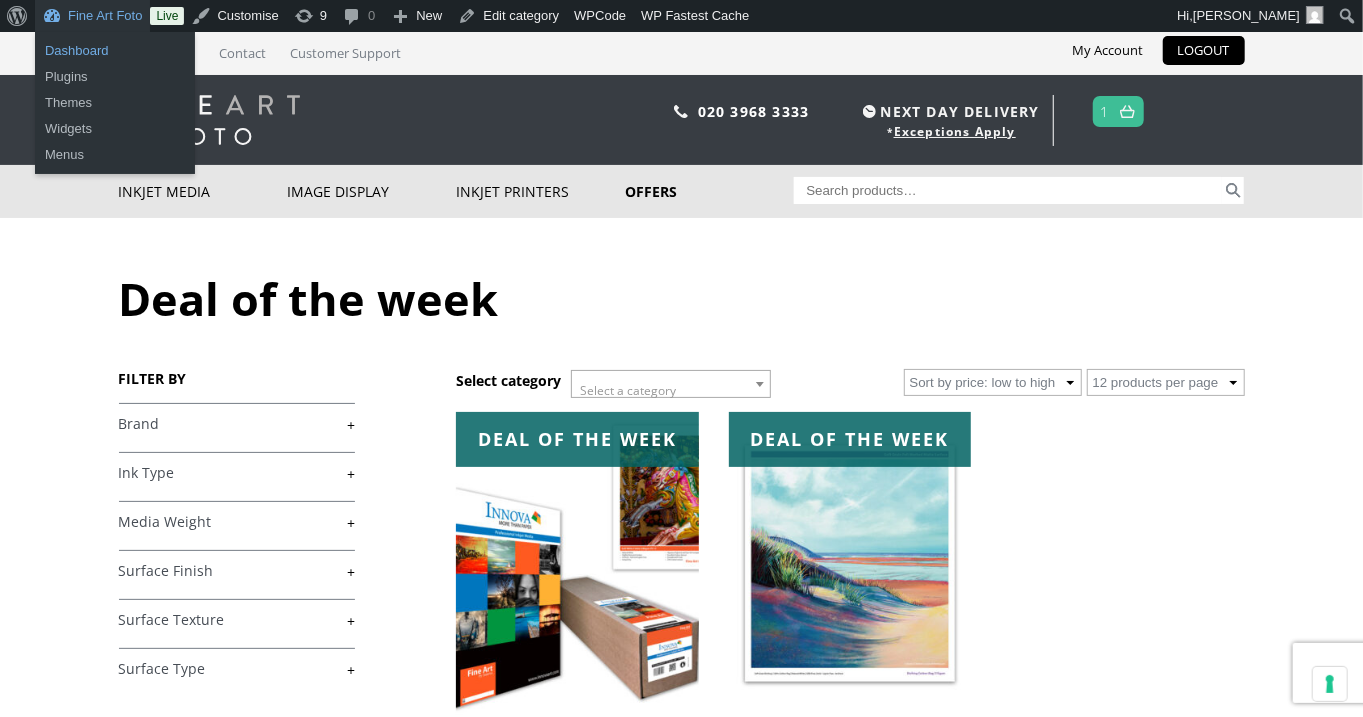 click on "Dashboard" at bounding box center [115, 51] 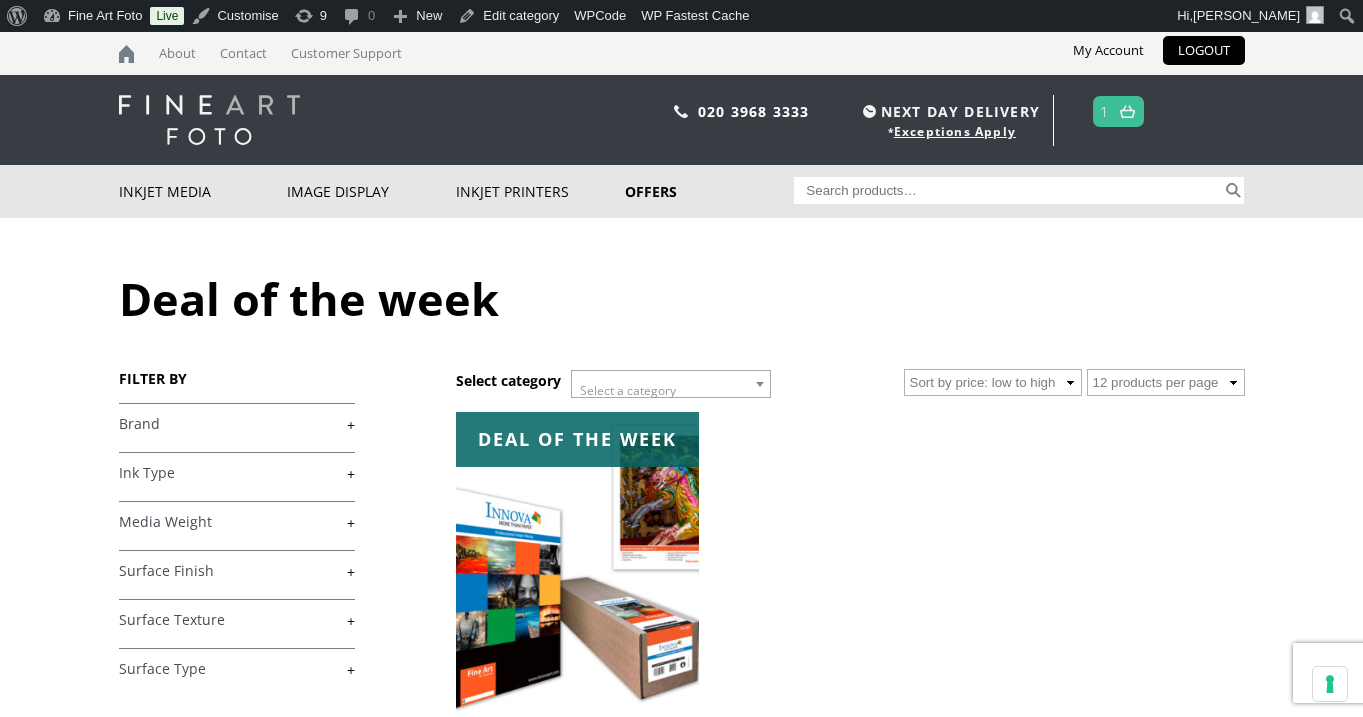 scroll, scrollTop: 0, scrollLeft: 0, axis: both 